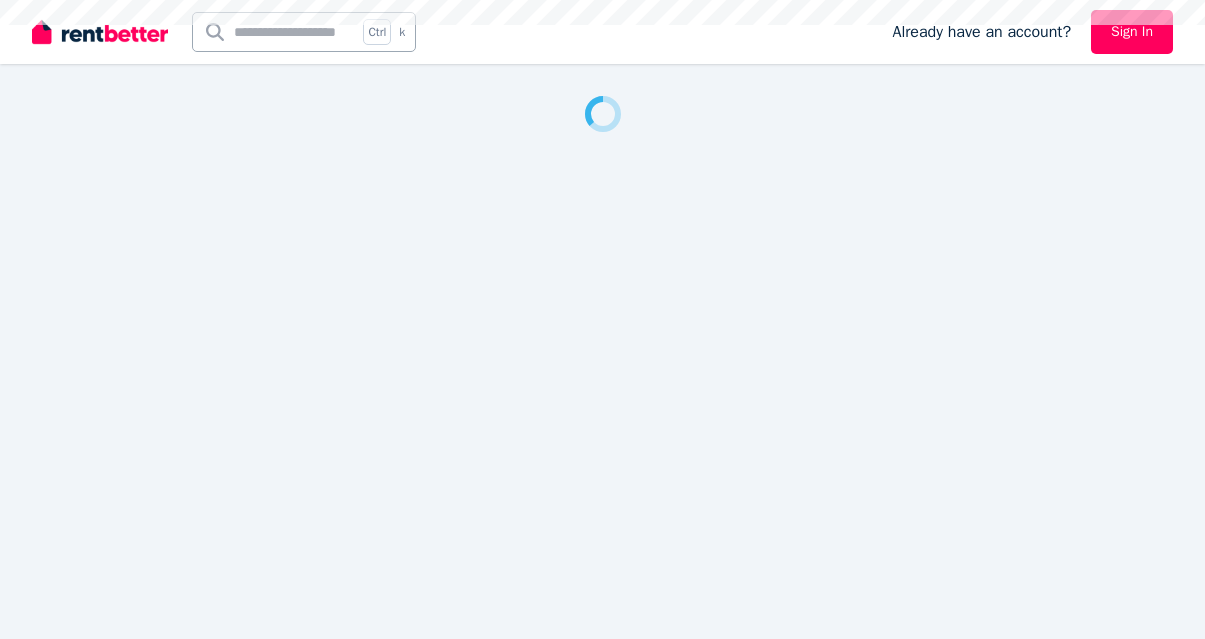 scroll, scrollTop: 0, scrollLeft: 0, axis: both 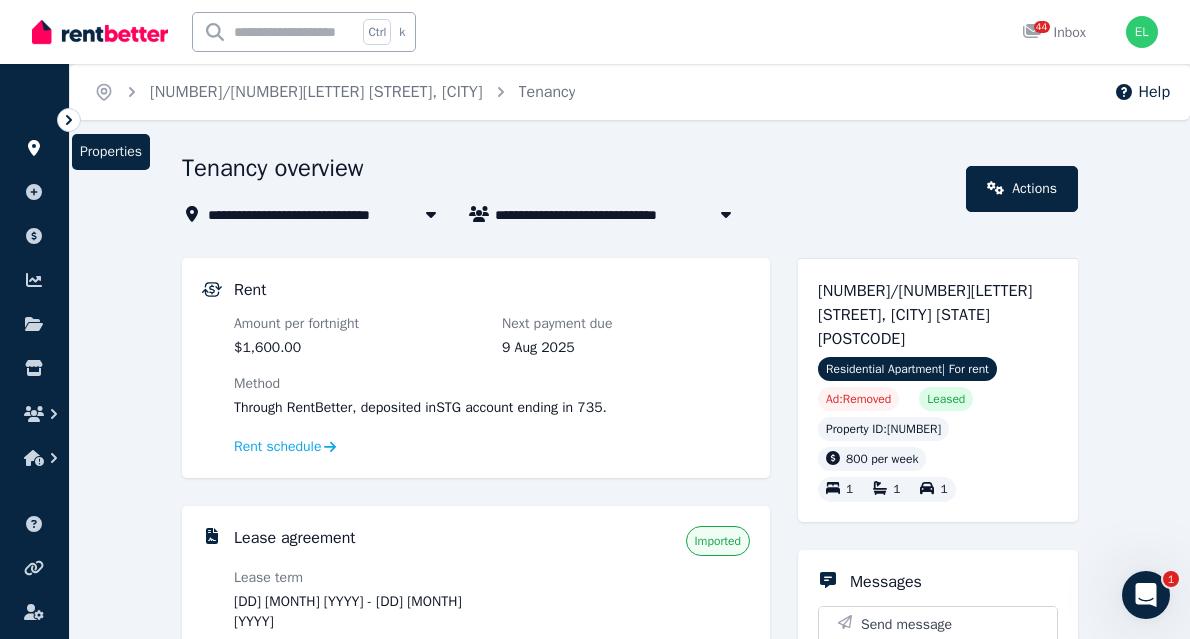 click 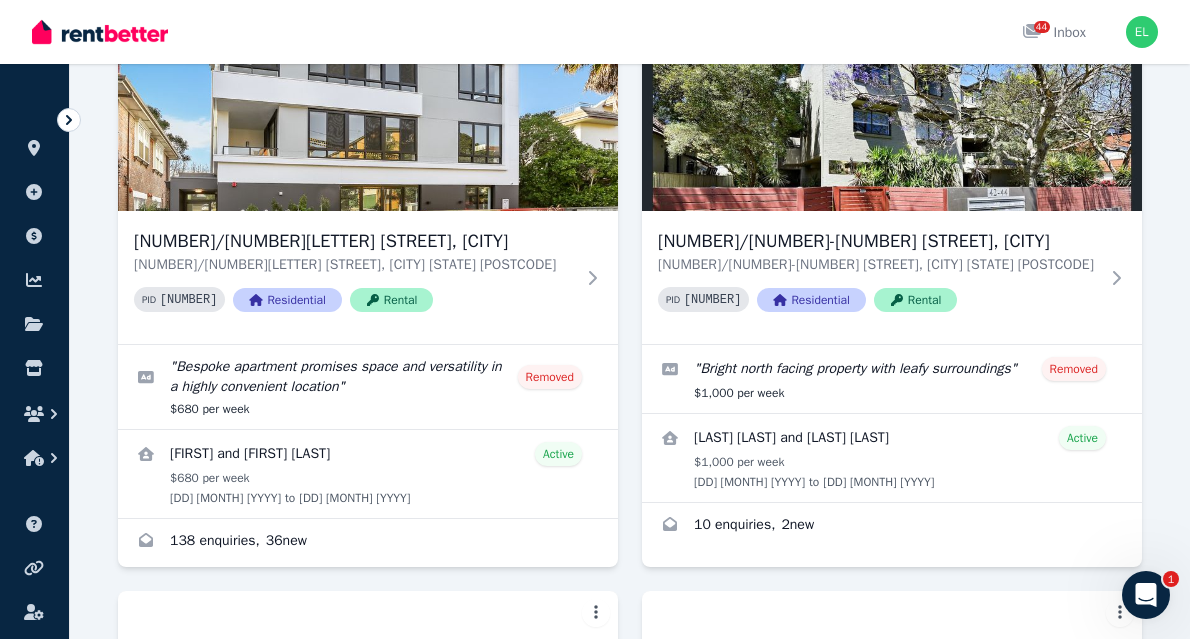 scroll, scrollTop: 199, scrollLeft: 0, axis: vertical 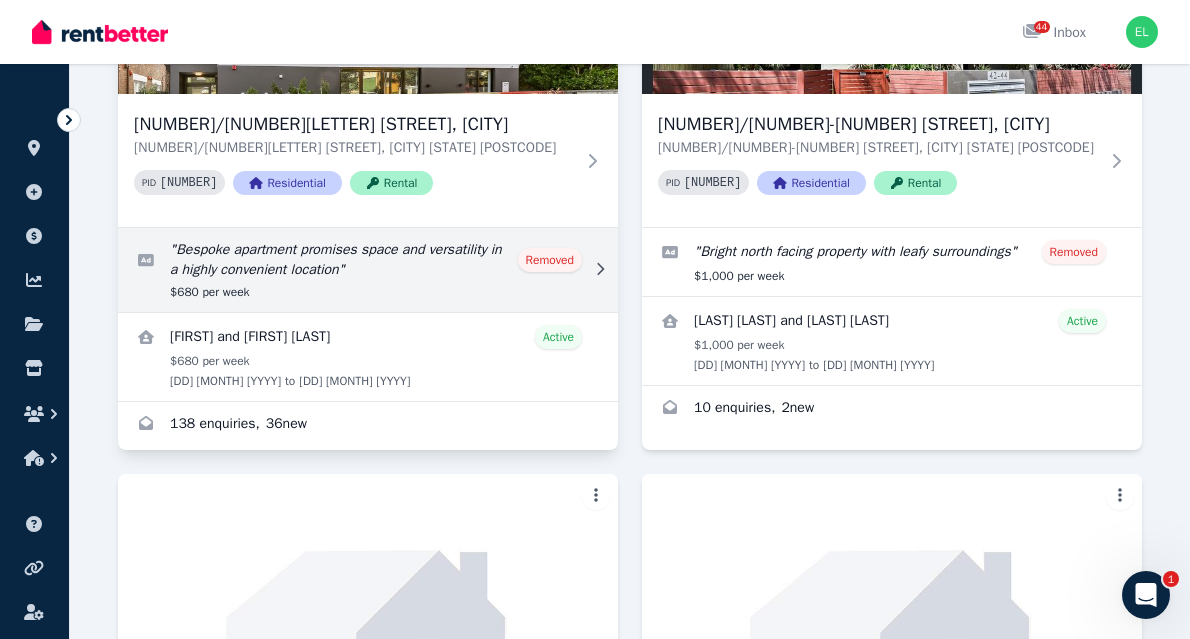 click 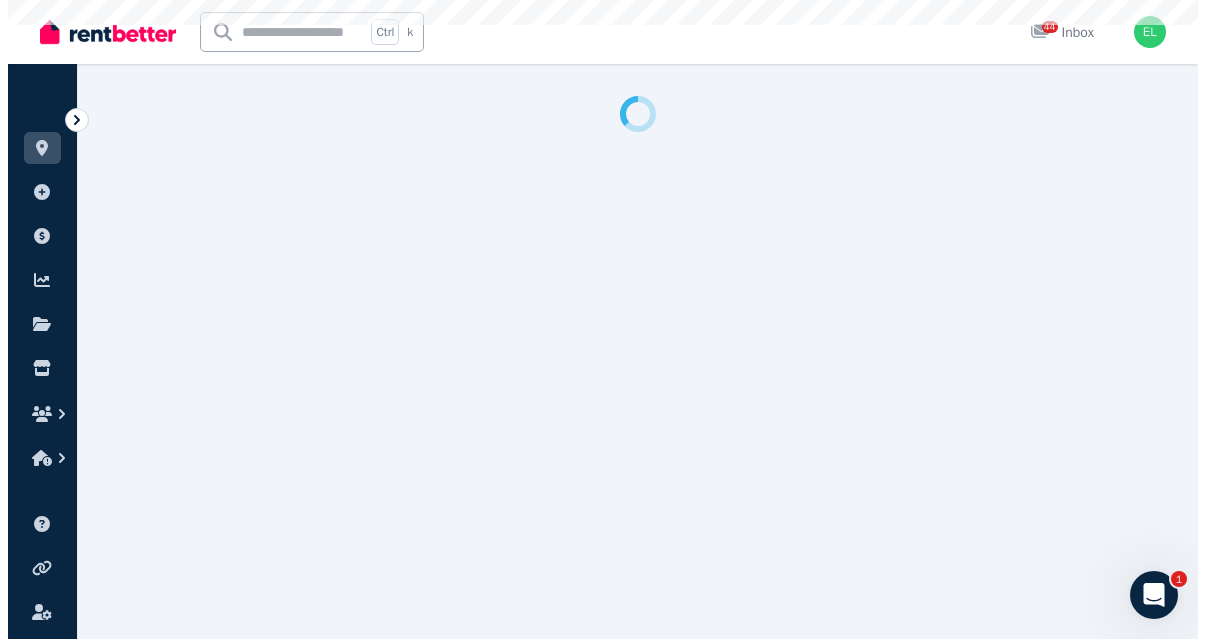 scroll, scrollTop: 0, scrollLeft: 0, axis: both 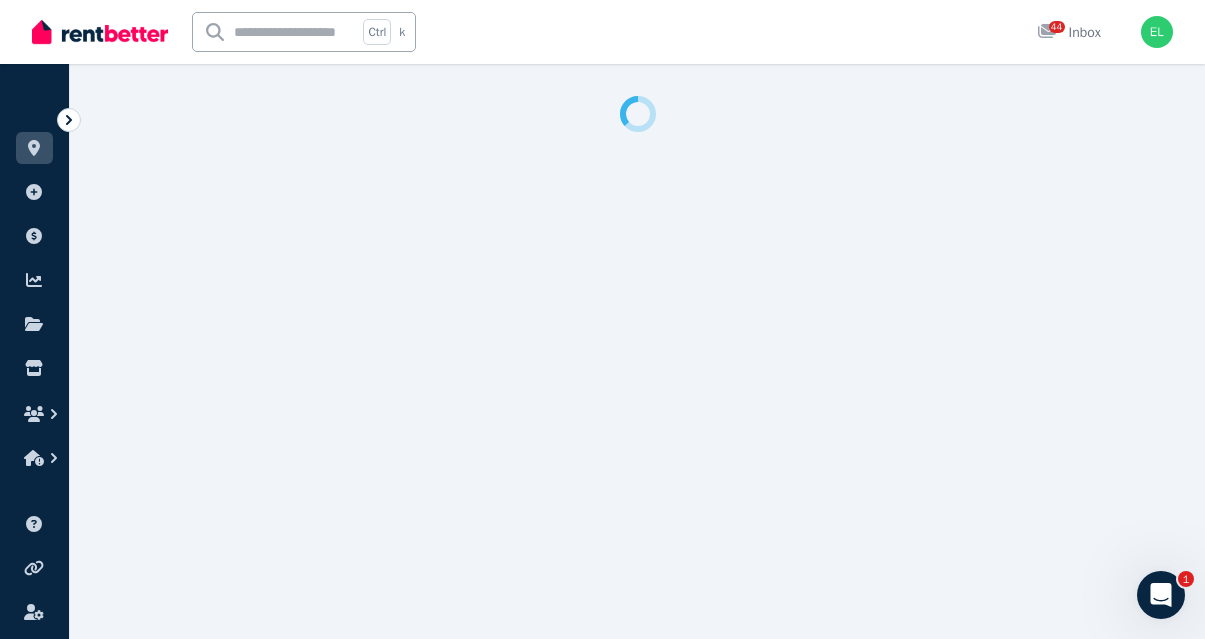 select on "***" 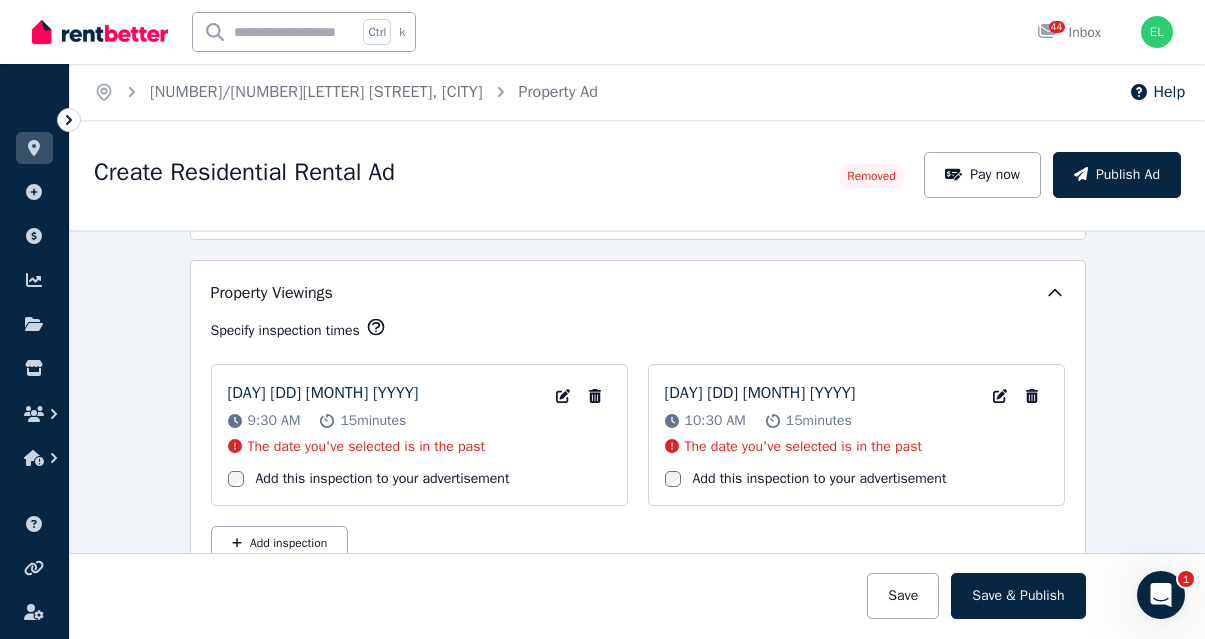 scroll, scrollTop: 3047, scrollLeft: 0, axis: vertical 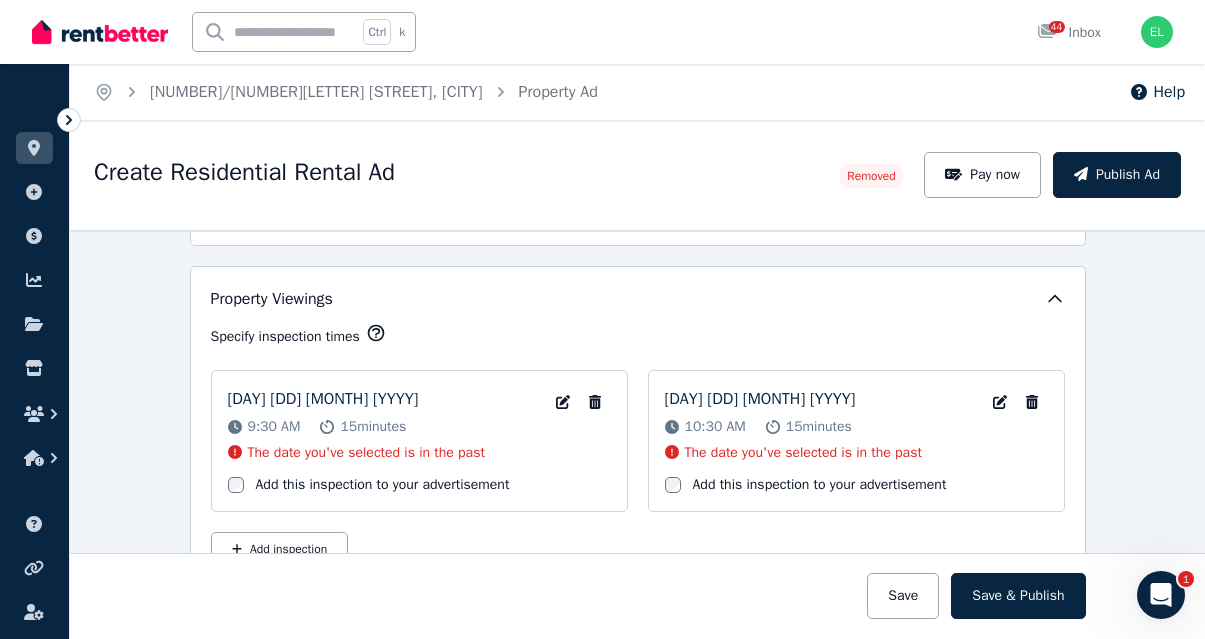 click on "[DAY] [DD] [MONTH] [YYYY]" at bounding box center (323, 399) 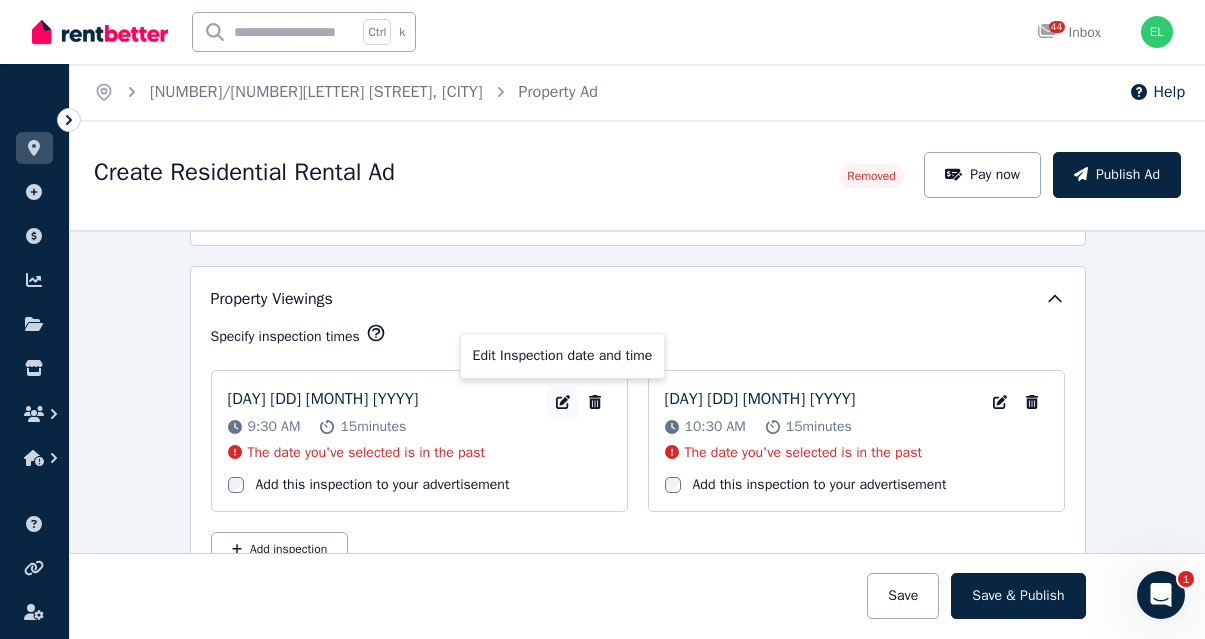click 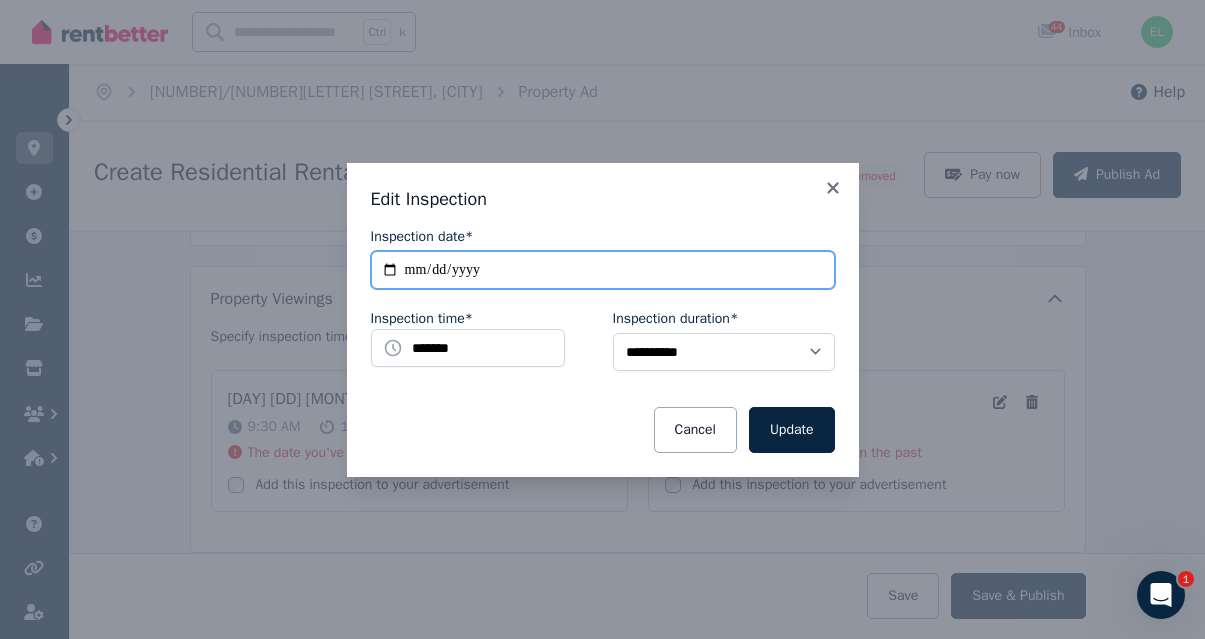 click on "**********" at bounding box center (603, 270) 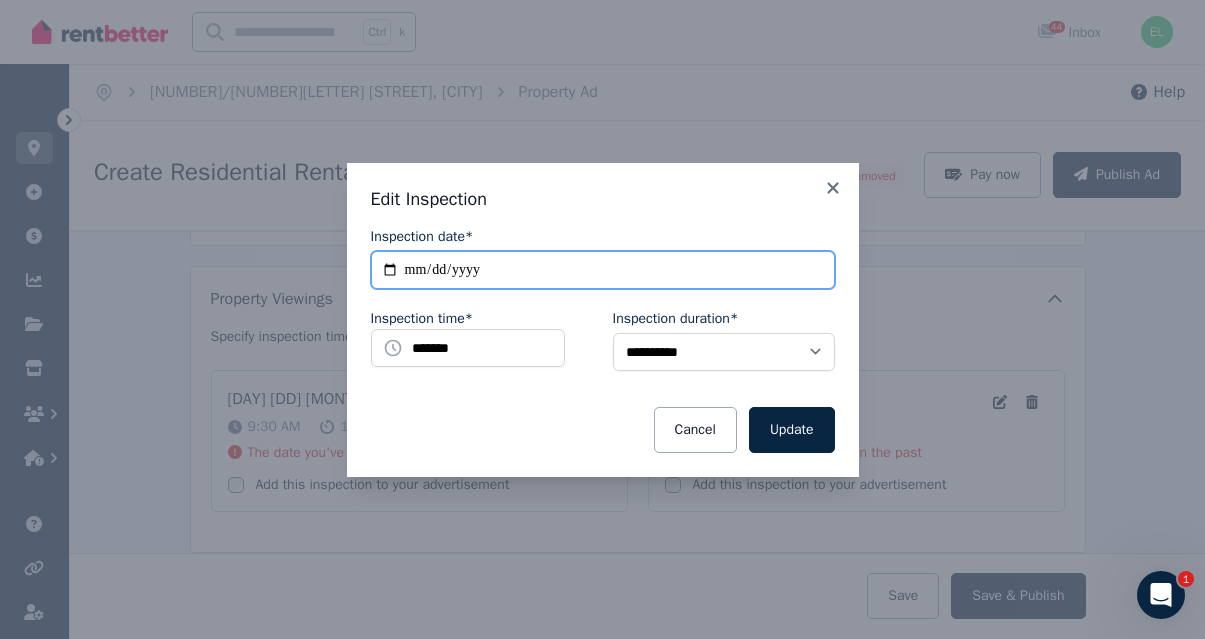 type on "**********" 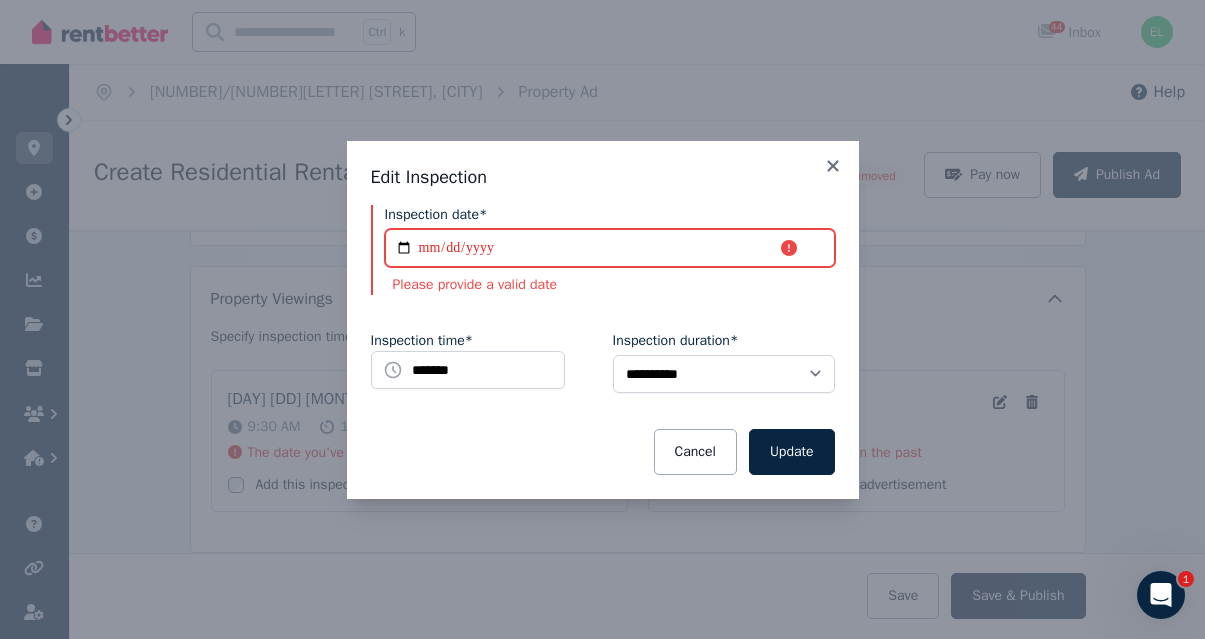 type on "**********" 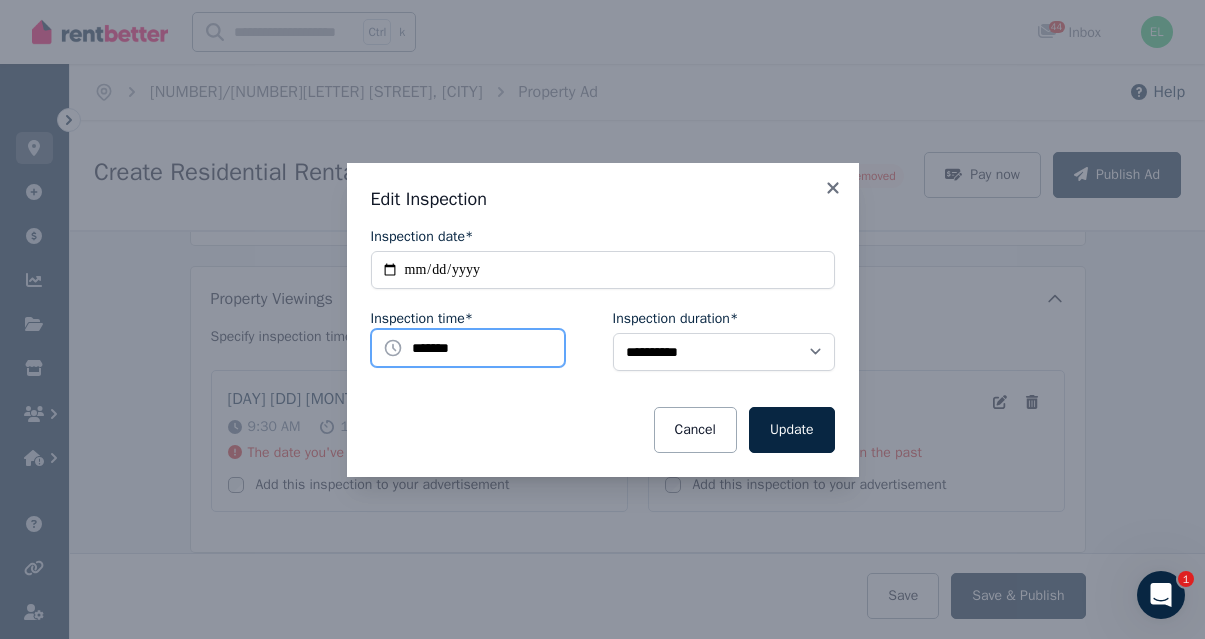 click on "*******" at bounding box center [468, 348] 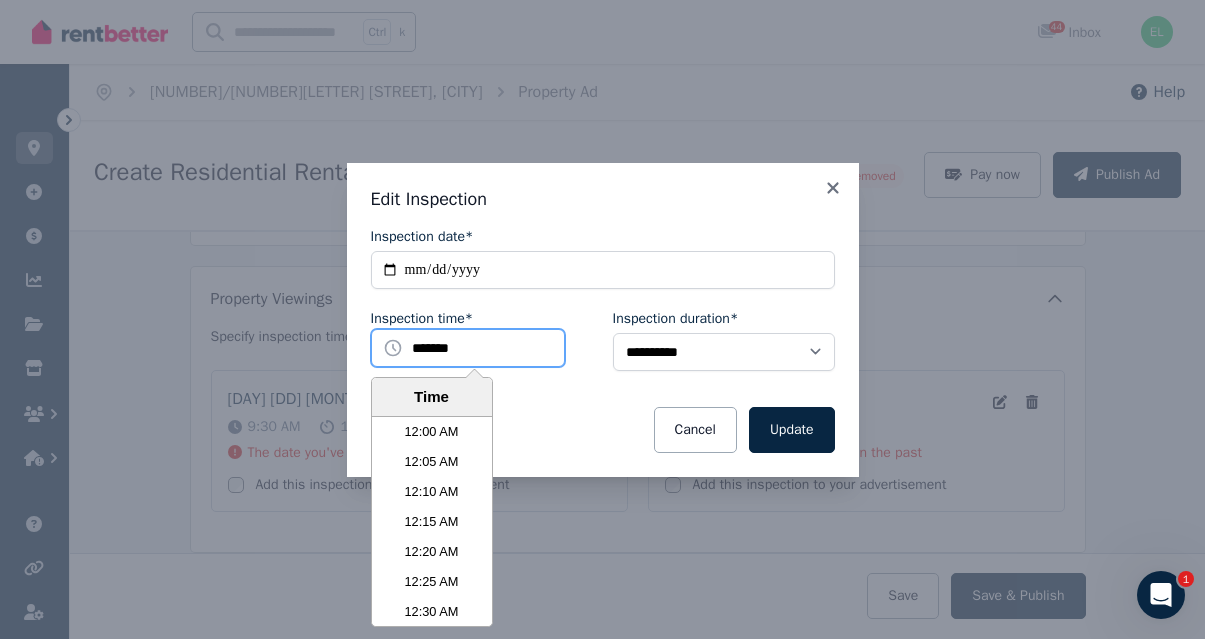 scroll, scrollTop: 3330, scrollLeft: 0, axis: vertical 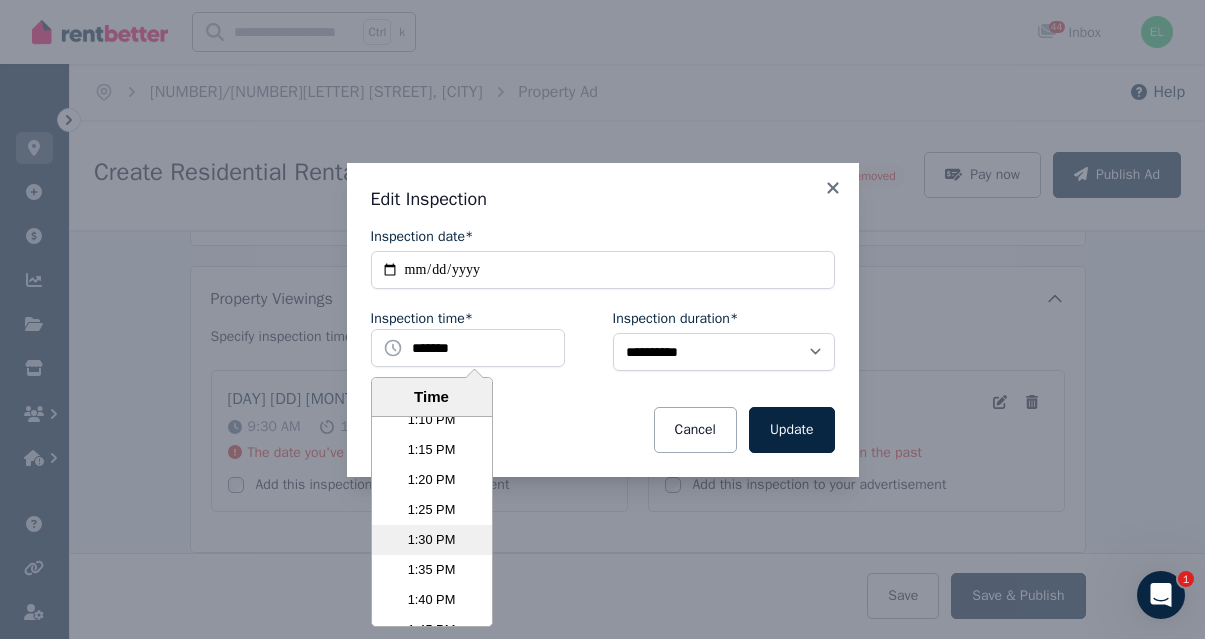 click on "1:30 PM" at bounding box center (432, 540) 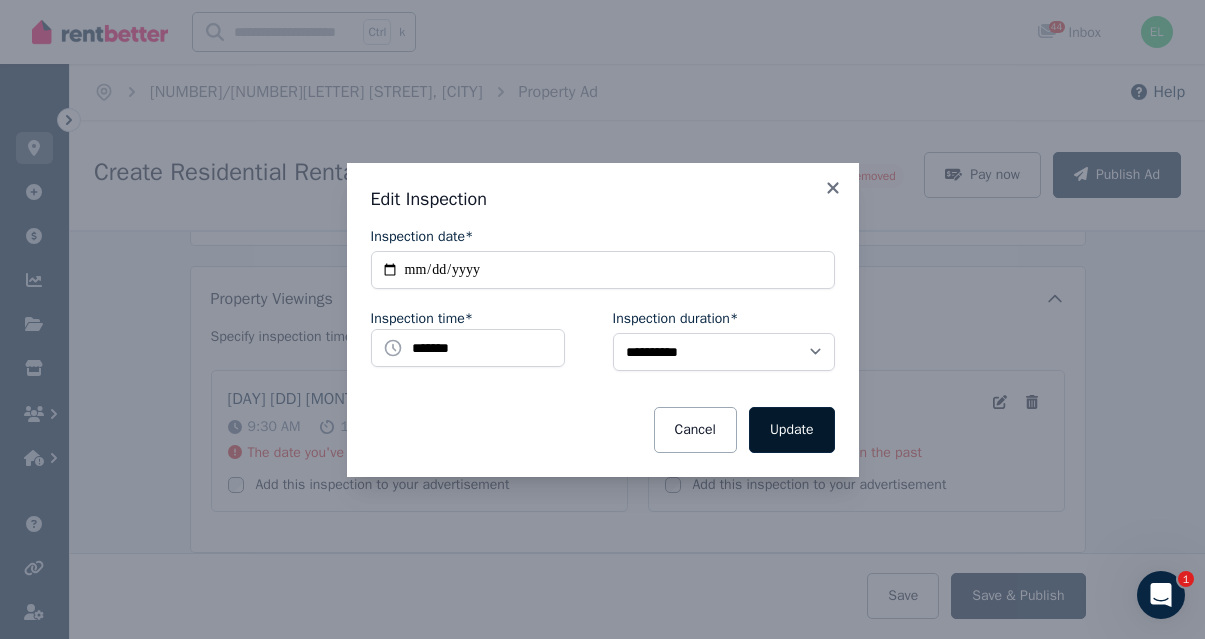 click on "Update" at bounding box center [792, 430] 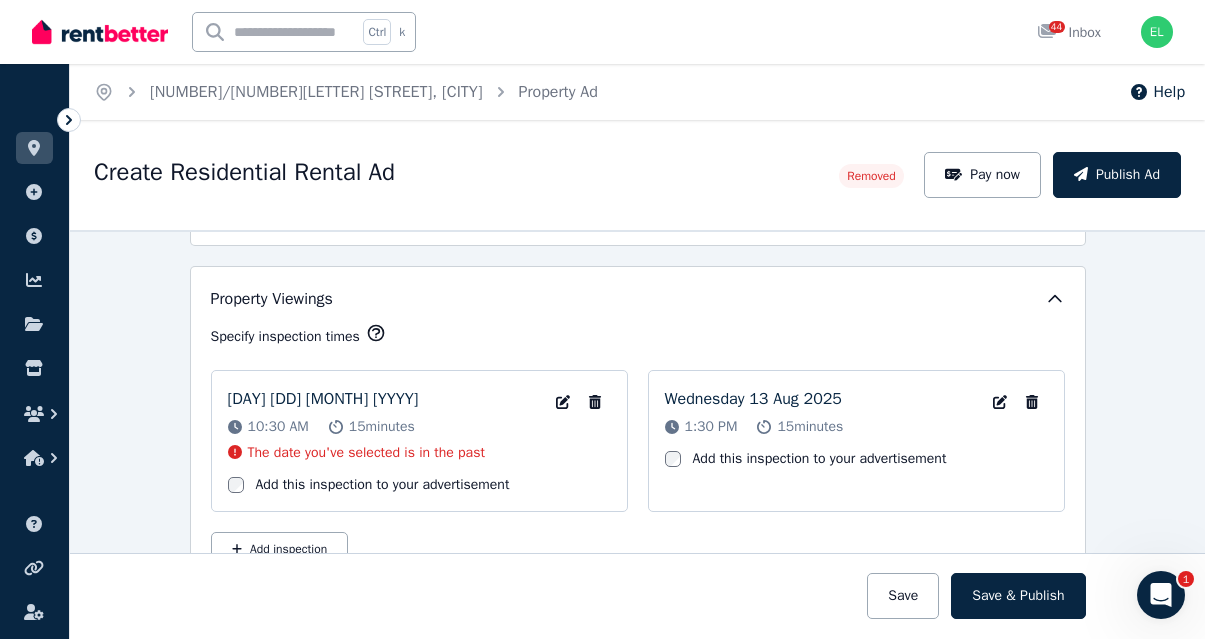 click on "[DAY] [DD] [MONTH] [YYYY]" at bounding box center [323, 399] 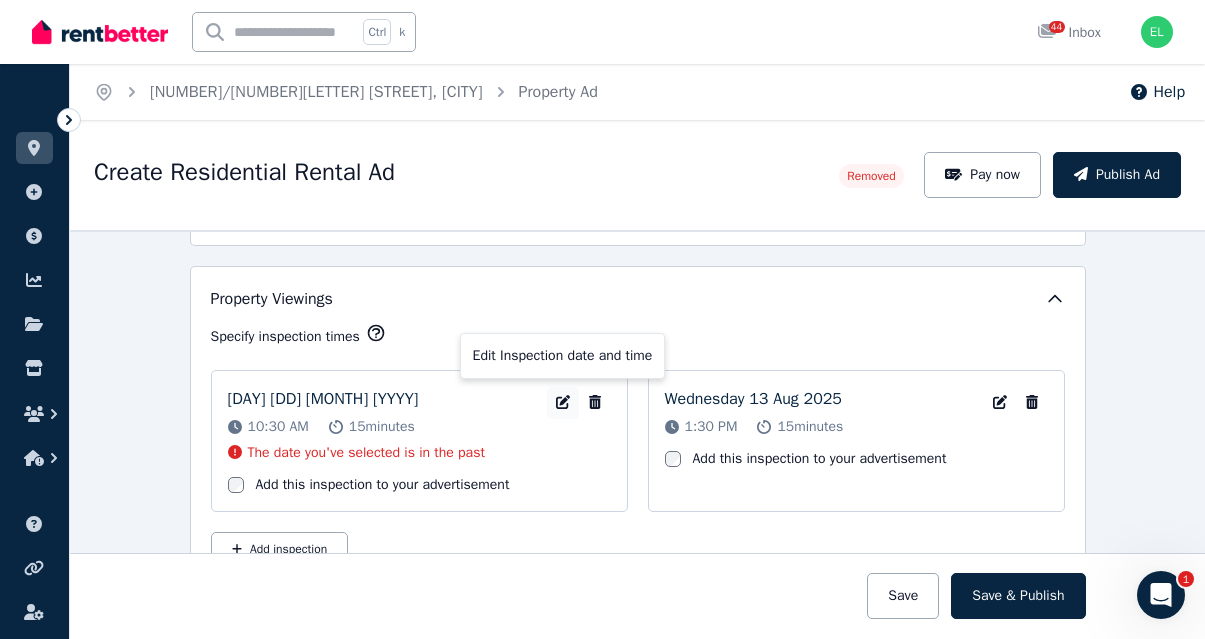 click 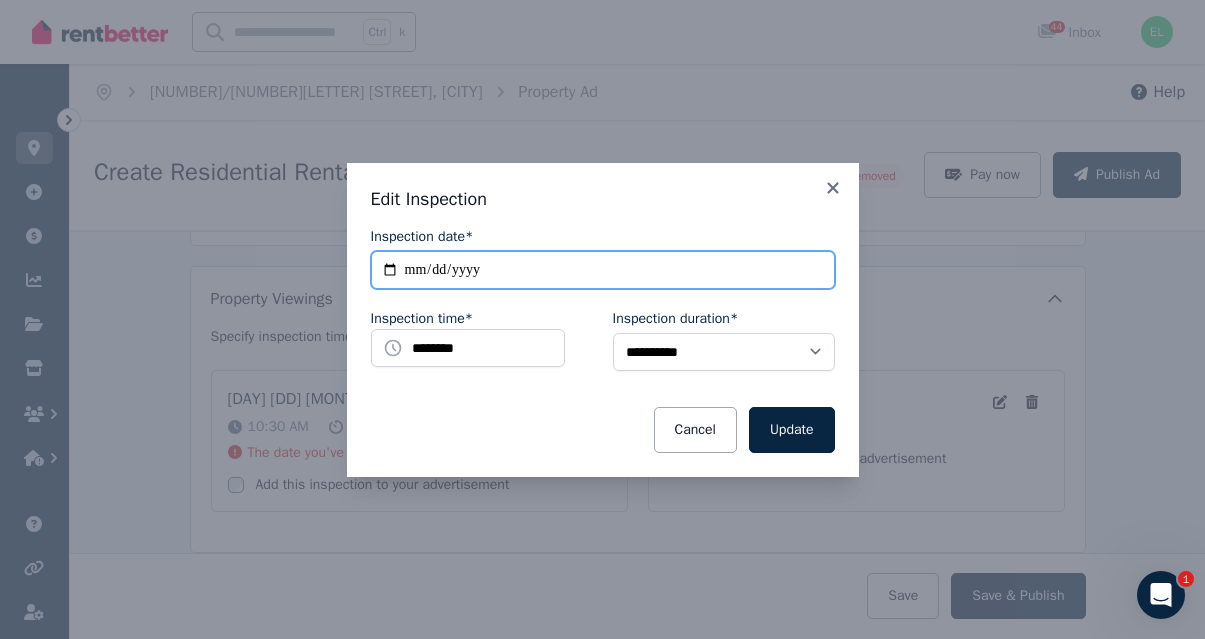 click on "**********" at bounding box center [603, 270] 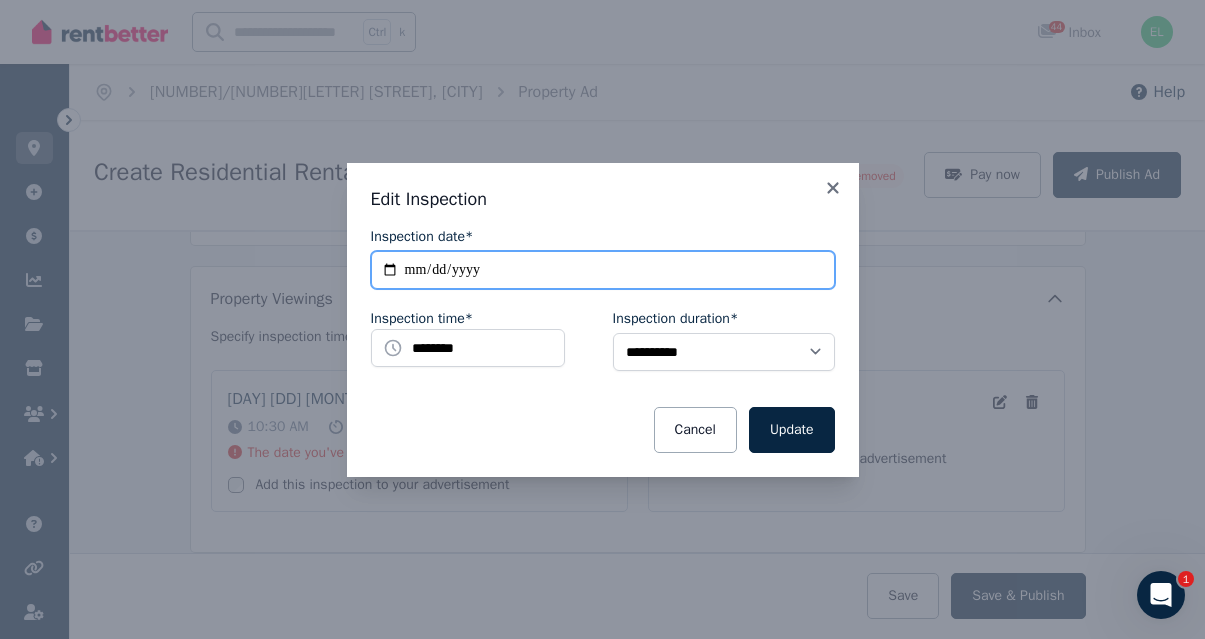 type on "**********" 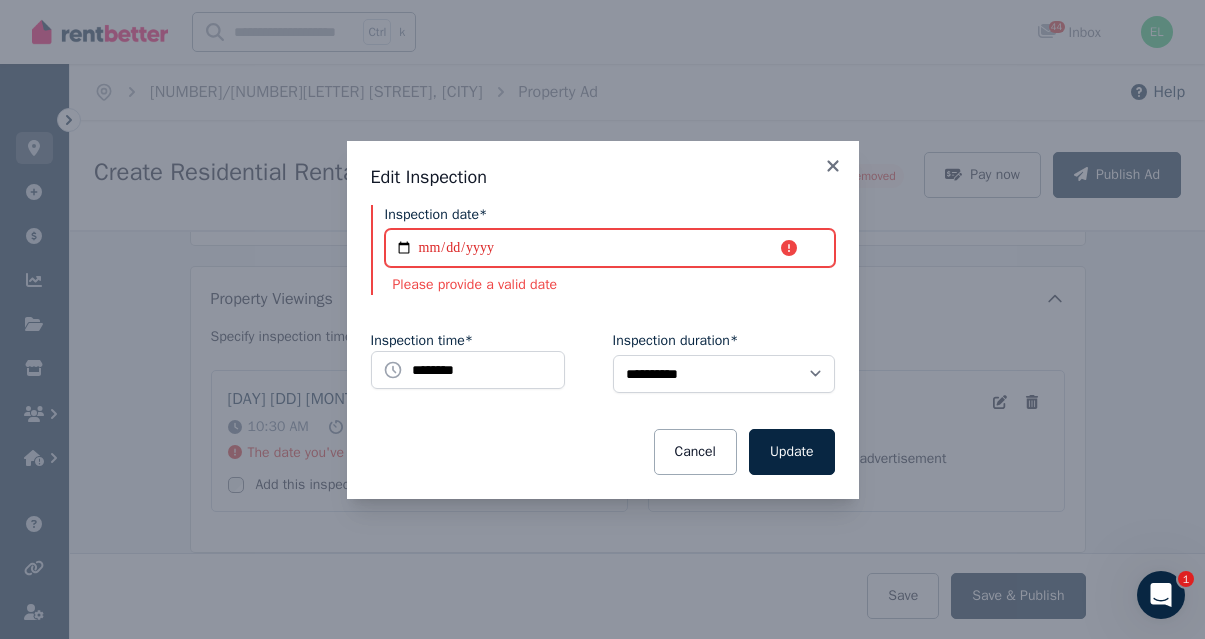 type on "**********" 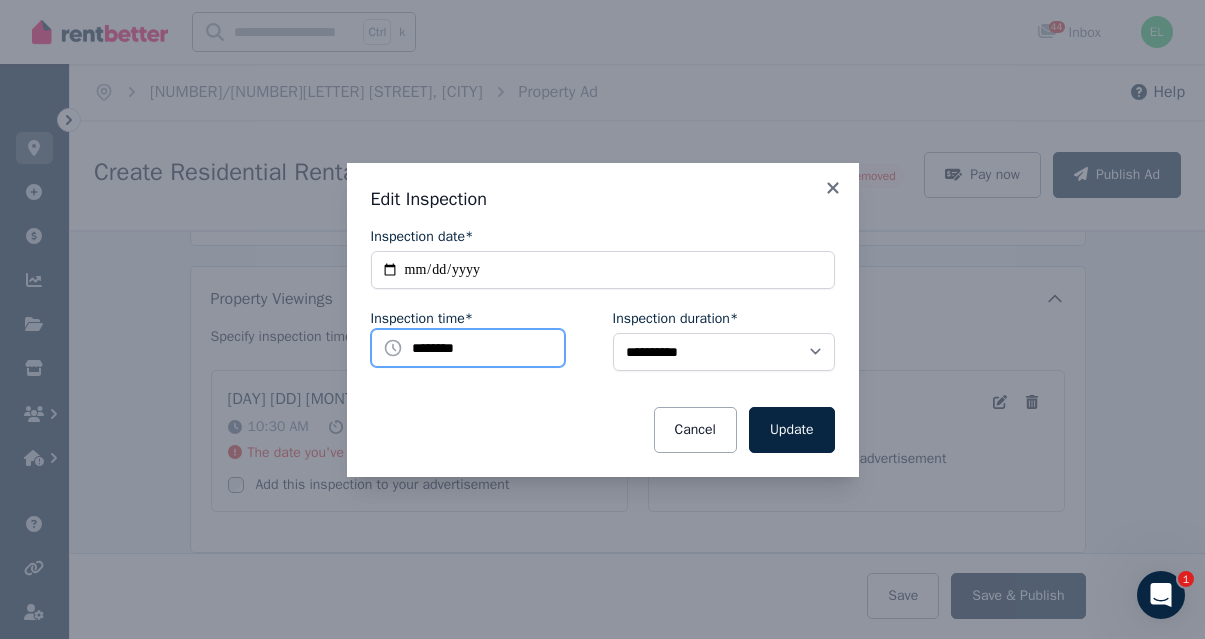 click on "********" at bounding box center [468, 348] 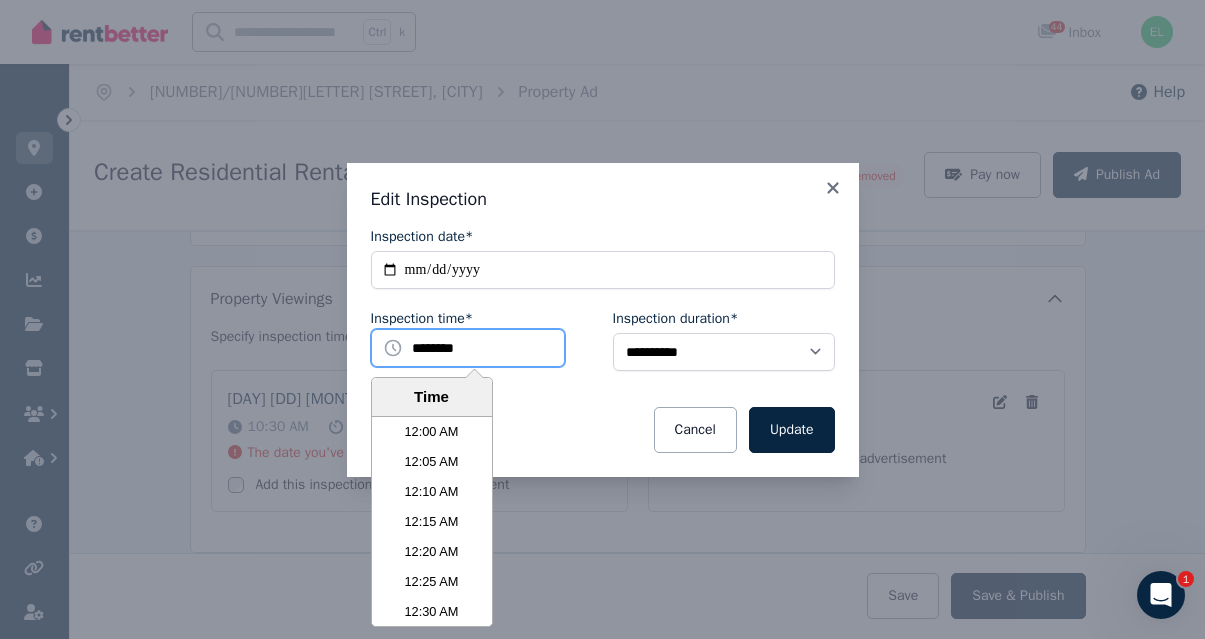 scroll, scrollTop: 3690, scrollLeft: 0, axis: vertical 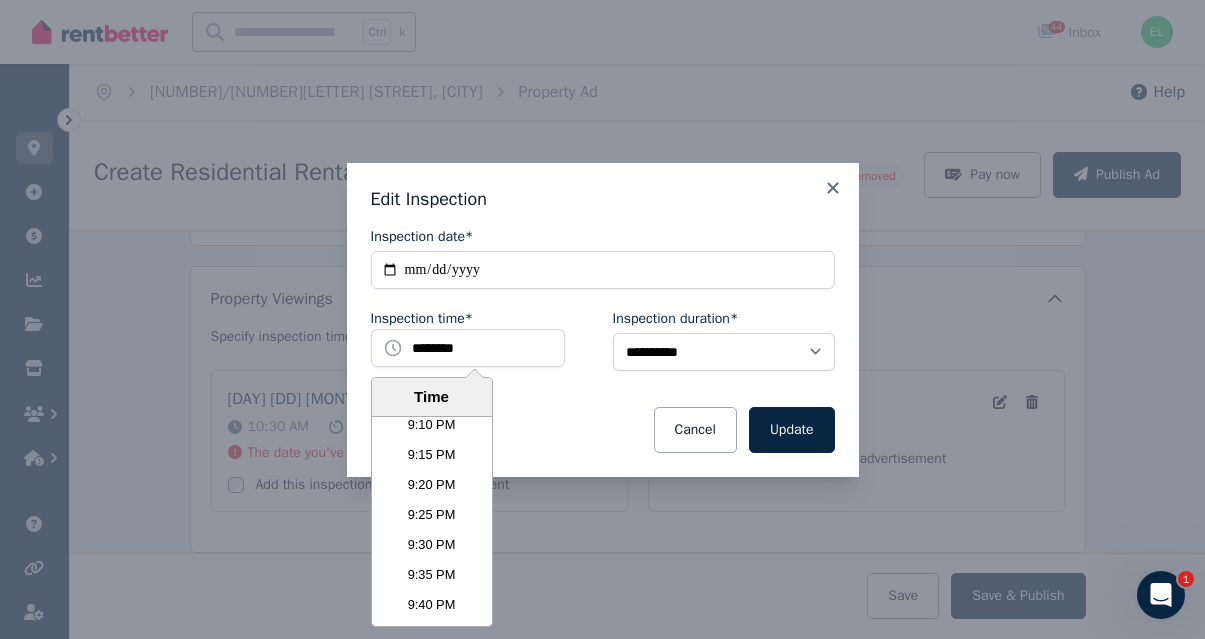 click on "Time 12:00 AM 12:05 AM 12:10 AM 12:15 AM 12:20 AM 12:25 AM 12:30 AM 12:35 AM 12:40 AM 12:45 AM 12:50 AM 12:55 AM 1:00 AM 1:05 AM 1:10 AM 1:15 AM 1:20 AM 1:25 AM 1:30 AM 1:35 AM 1:40 AM 1:45 AM 1:50 AM 1:55 AM 2:00 AM 2:05 AM 2:10 AM 2:15 AM 2:20 AM 2:25 AM 2:30 AM 2:35 AM 2:40 AM 2:45 AM 2:50 AM 2:55 AM 3:00 AM 3:05 AM 3:10 AM 3:15 AM 3:20 AM 3:25 AM 3:30 AM 3:35 AM 3:40 AM 3:45 AM 3:50 AM 3:55 AM 4:00 AM 4:05 AM 4:10 AM 4:15 AM 4:20 AM 4:25 AM 4:30 AM 4:35 AM 4:40 AM 4:45 AM 4:50 AM 4:55 AM 5:00 AM 5:05 AM 5:10 AM 5:15 AM 5:20 AM 5:25 AM 5:30 AM 5:35 AM 5:40 AM 5:45 AM 5:50 AM 5:55 AM 6:00 AM 6:05 AM 6:10 AM 6:15 AM 6:20 AM 6:25 AM 6:30 AM 6:35 AM 6:40 AM 6:45 AM 6:50 AM 6:55 AM 7:00 AM 7:05 AM 7:10 AM 7:15 AM 7:20 AM 7:25 AM 7:30 AM 7:35 AM 7:40 AM 7:45 AM 7:50 AM 7:55 AM 8:00 AM 8:05 AM 8:10 AM 8:15 AM 8:20 AM 8:25 AM 8:30 AM 8:35 AM 8:40 AM 8:45 AM 8:50 AM 8:55 AM 9:00 AM 9:05 AM 9:10 AM 9:15 AM 9:20 AM 9:25 AM 9:30 AM 9:35 AM 9:40 AM 9:45 AM 9:50 AM 9:55 AM 10:00 AM 10:05 AM 10:10 AM 10:15 AM 10:20 AM" at bounding box center [432, 502] 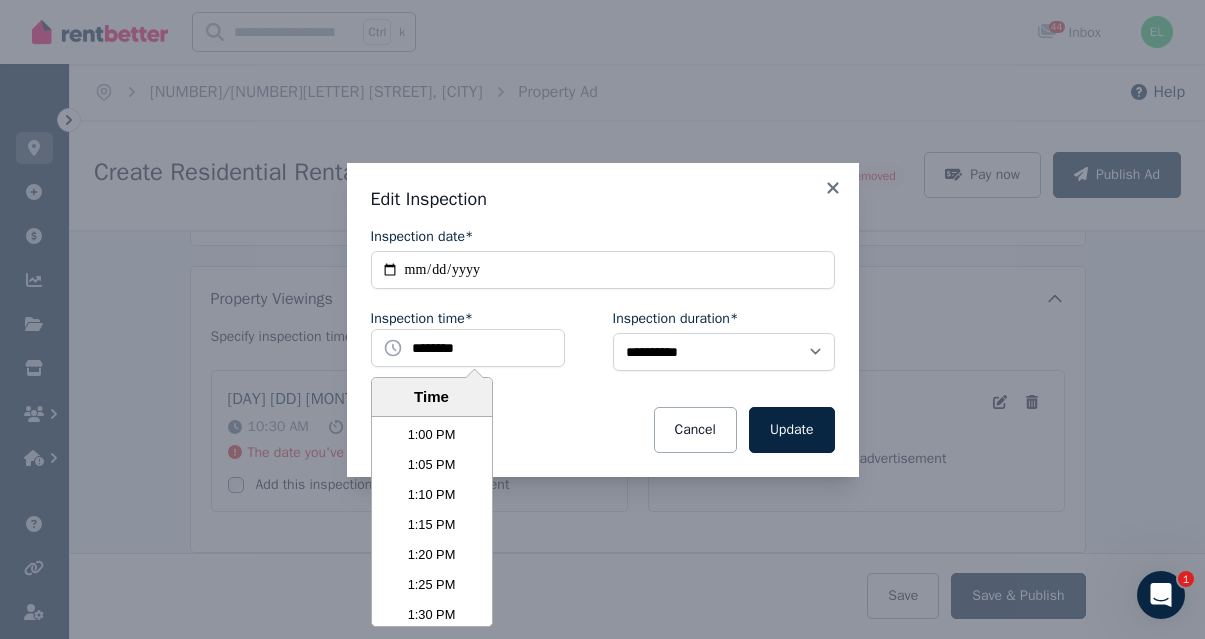 scroll, scrollTop: 4690, scrollLeft: 0, axis: vertical 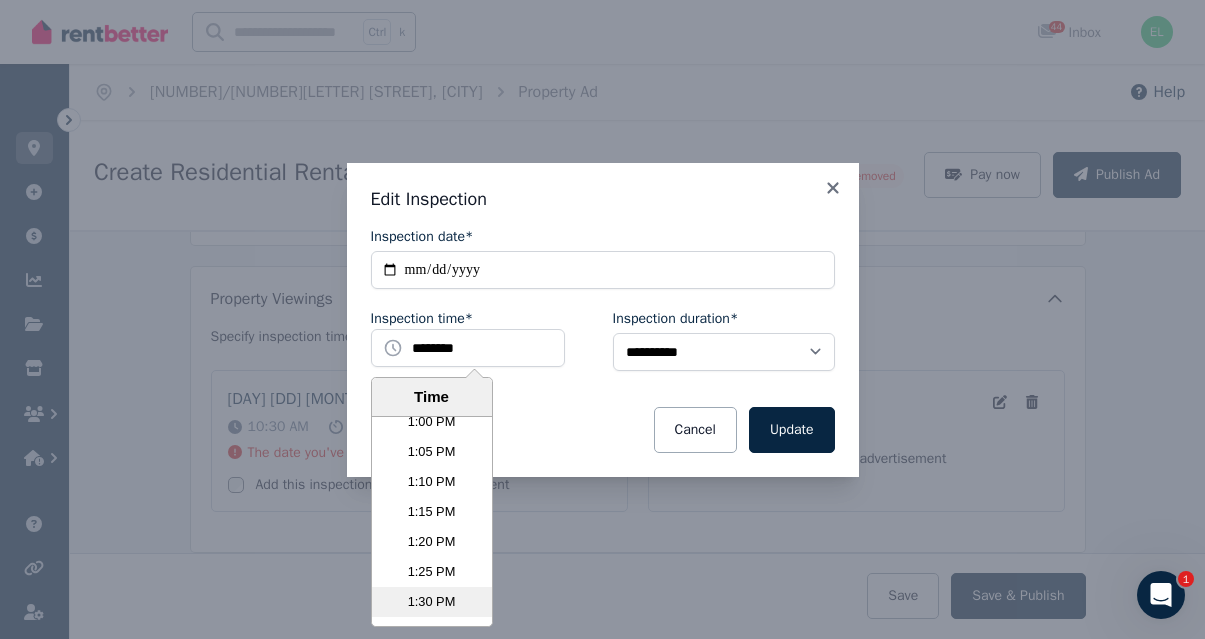 click on "1:30 PM" at bounding box center [432, 602] 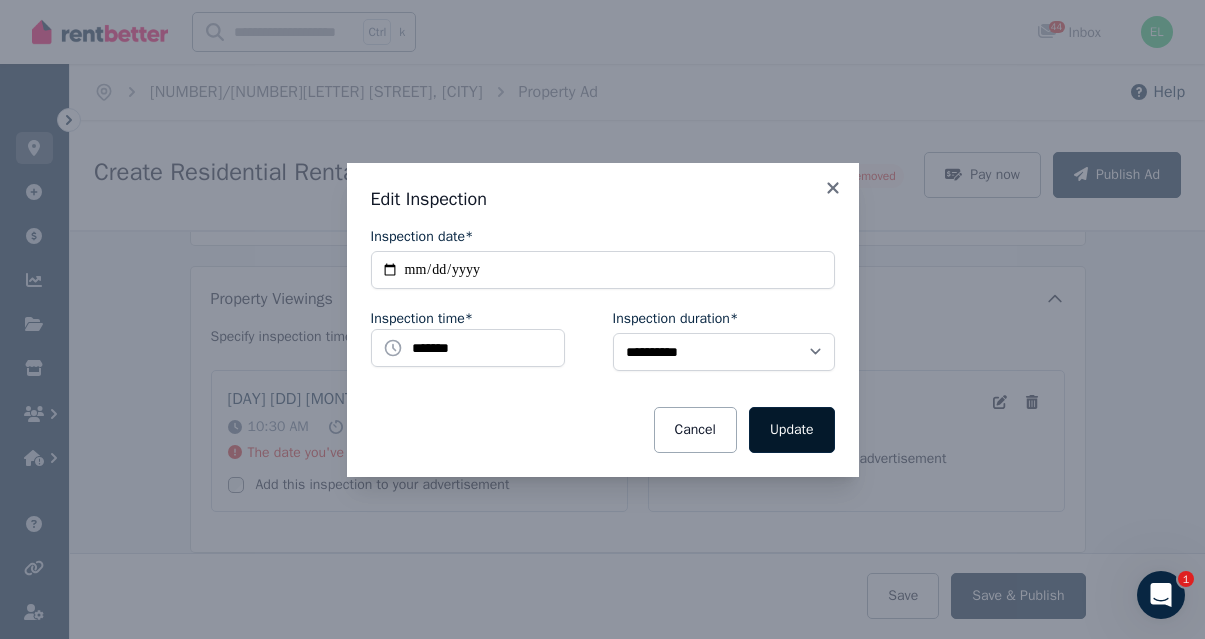 click on "Update" at bounding box center (792, 430) 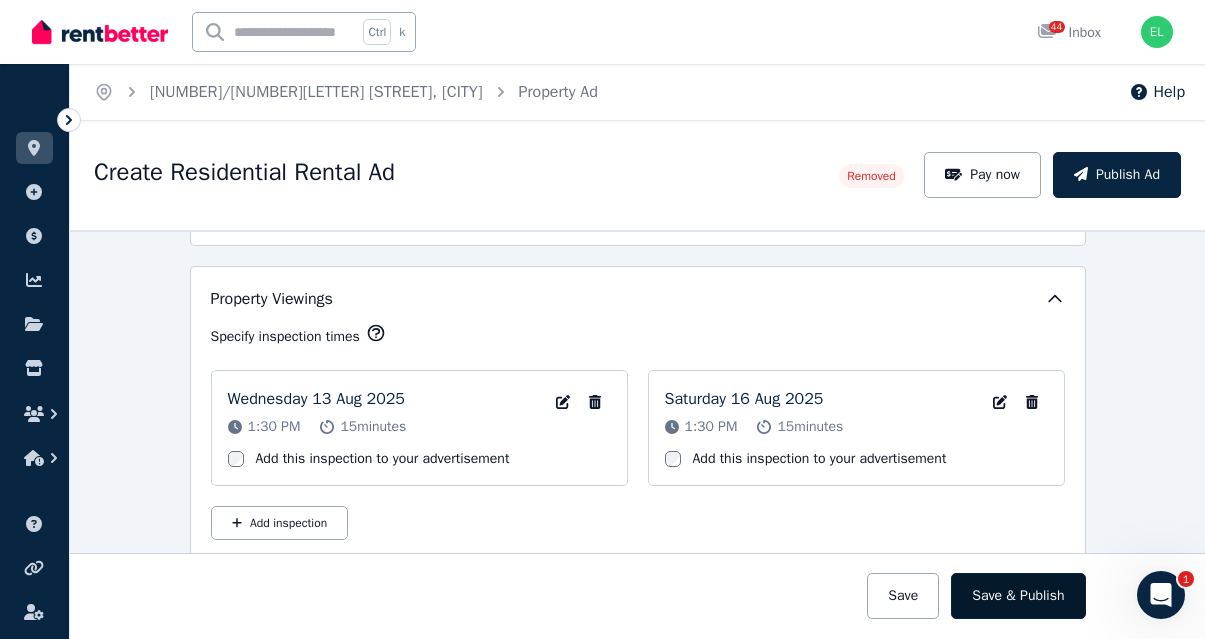 click on "Save & Publish" at bounding box center [1018, 596] 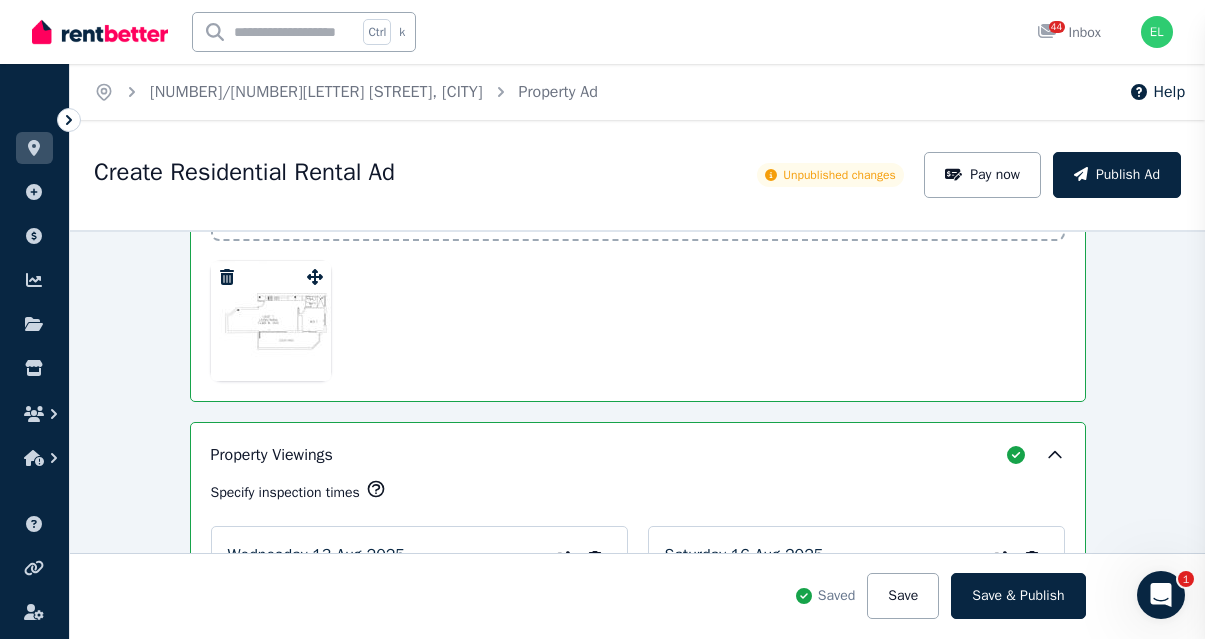 scroll, scrollTop: 3203, scrollLeft: 0, axis: vertical 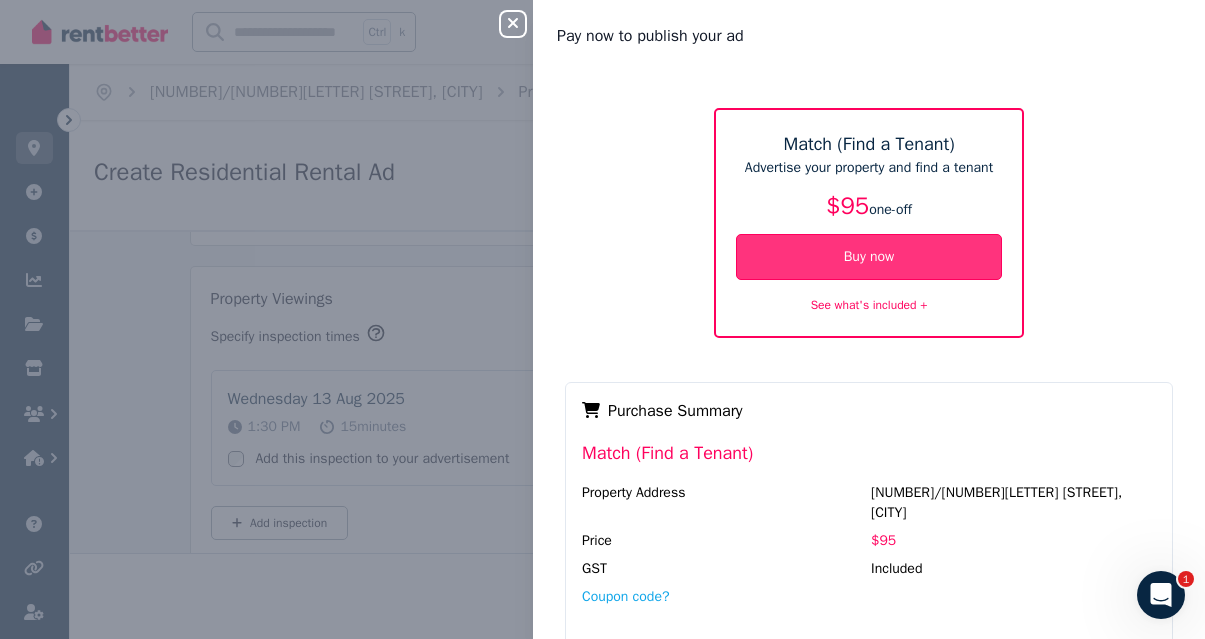 click on "Buy now" at bounding box center (869, 257) 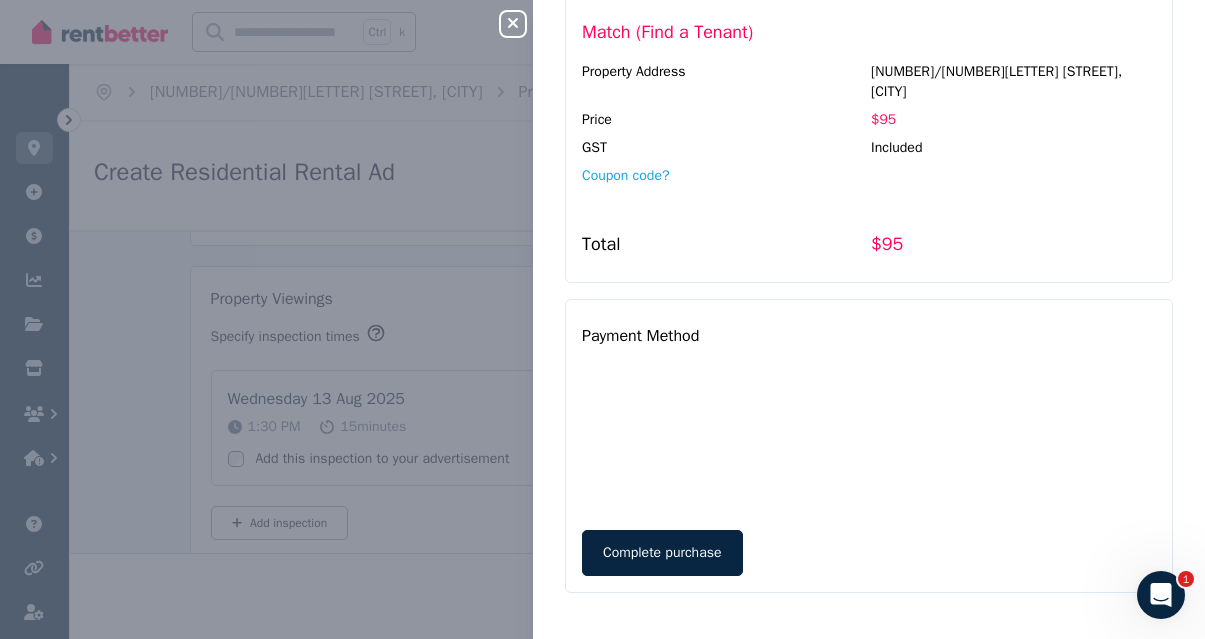 scroll, scrollTop: 423, scrollLeft: 0, axis: vertical 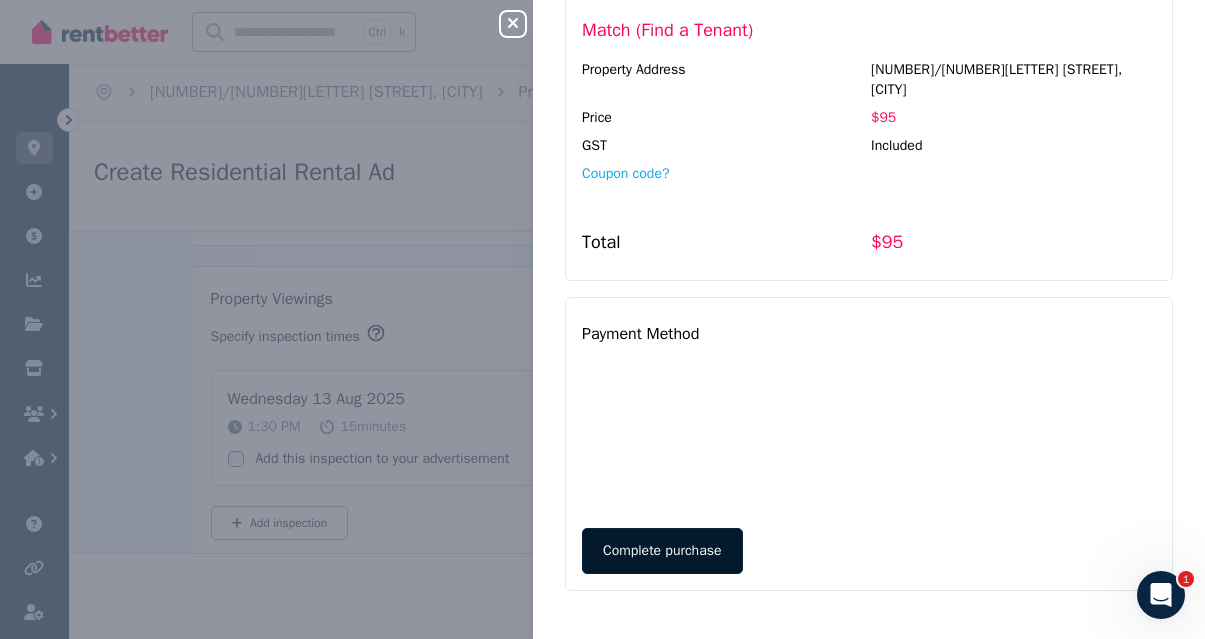 click on "Complete purchase" at bounding box center (662, 551) 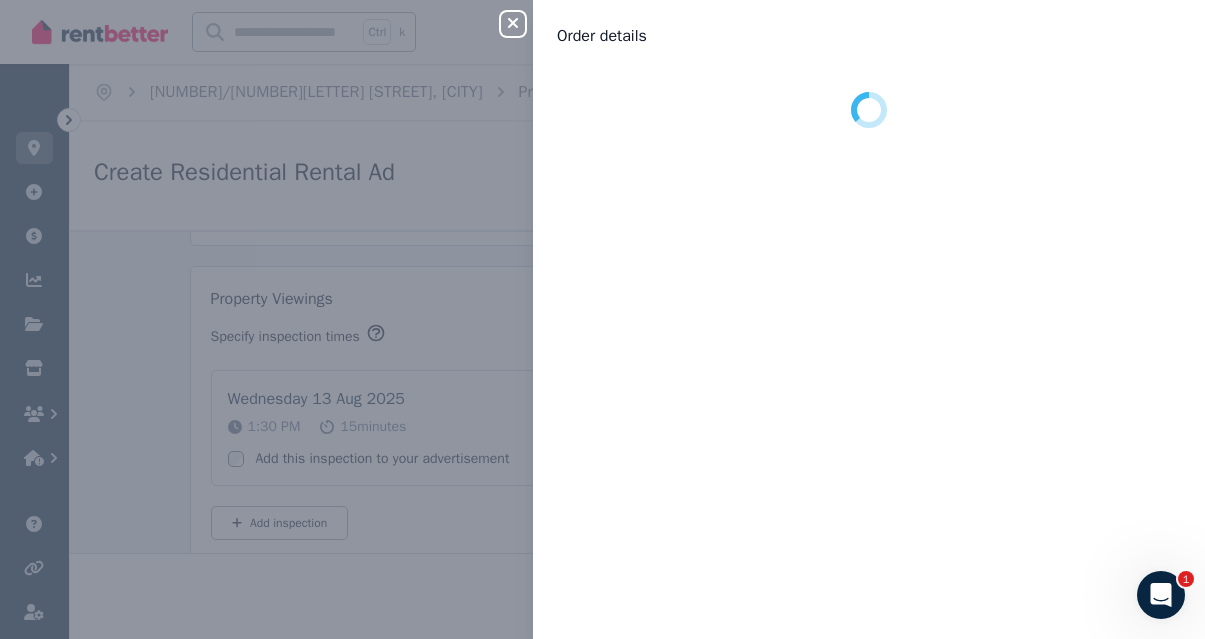 scroll, scrollTop: 0, scrollLeft: 0, axis: both 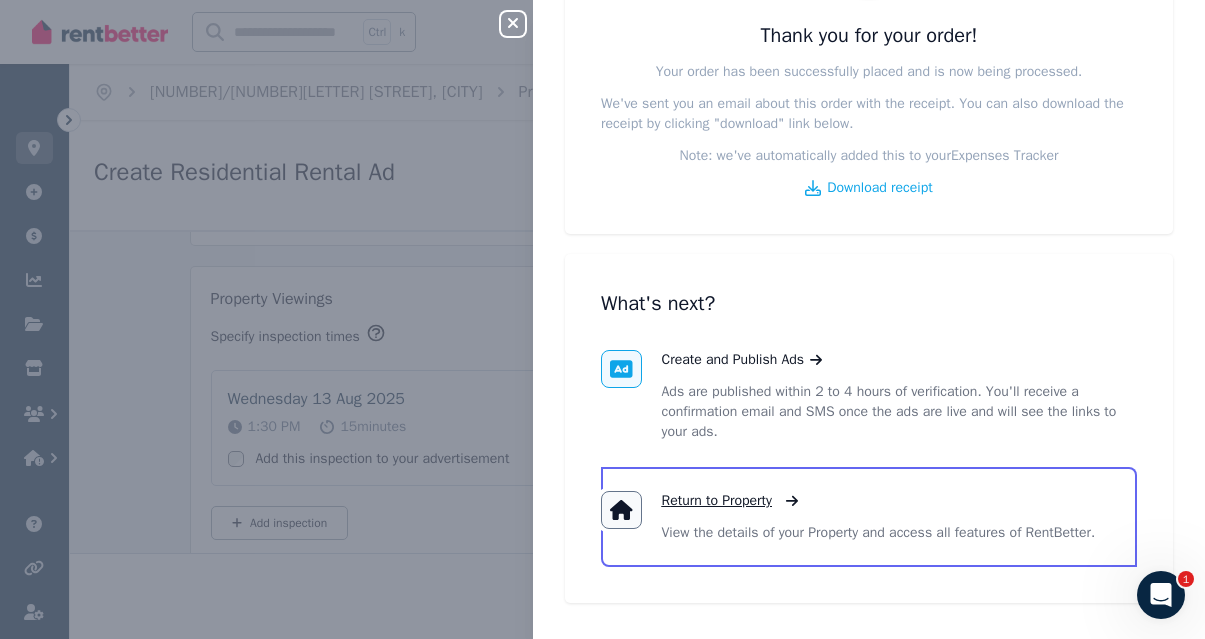 click on "Return to Property" at bounding box center [717, 501] 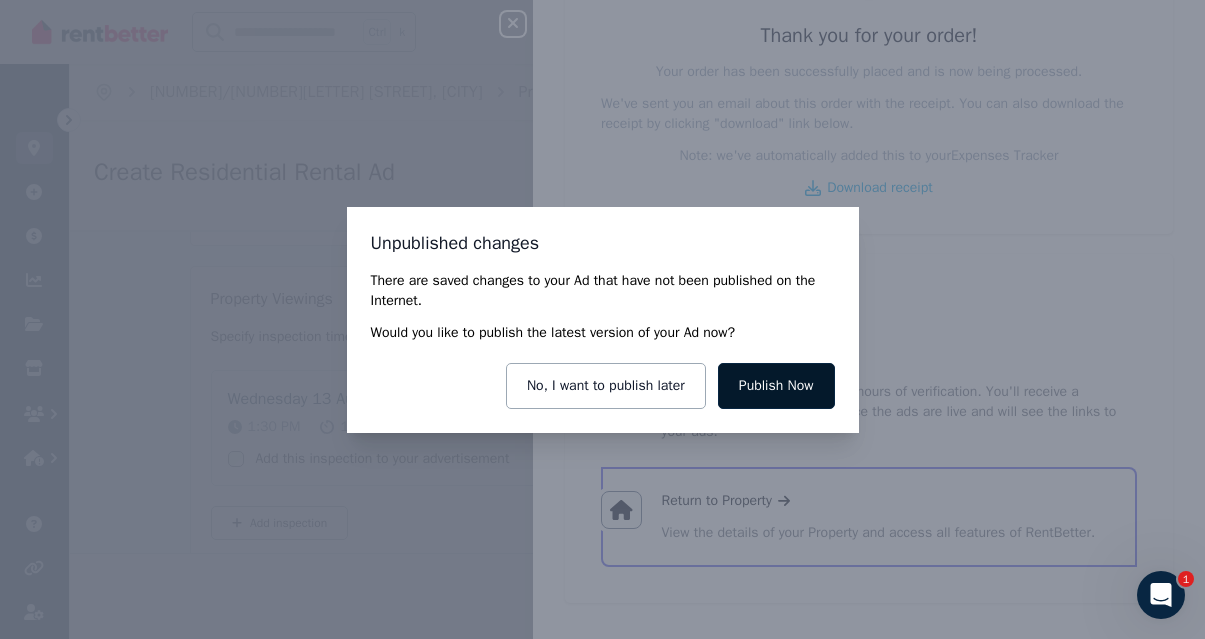 click on "Publish Now" at bounding box center (776, 386) 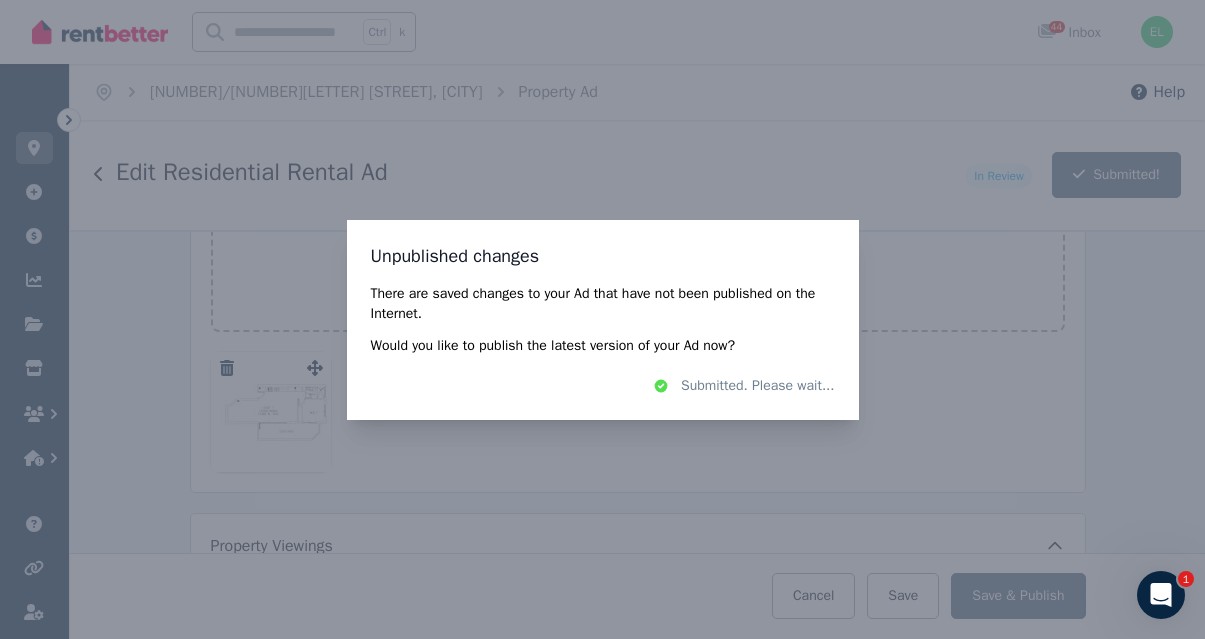 scroll, scrollTop: 3450, scrollLeft: 0, axis: vertical 